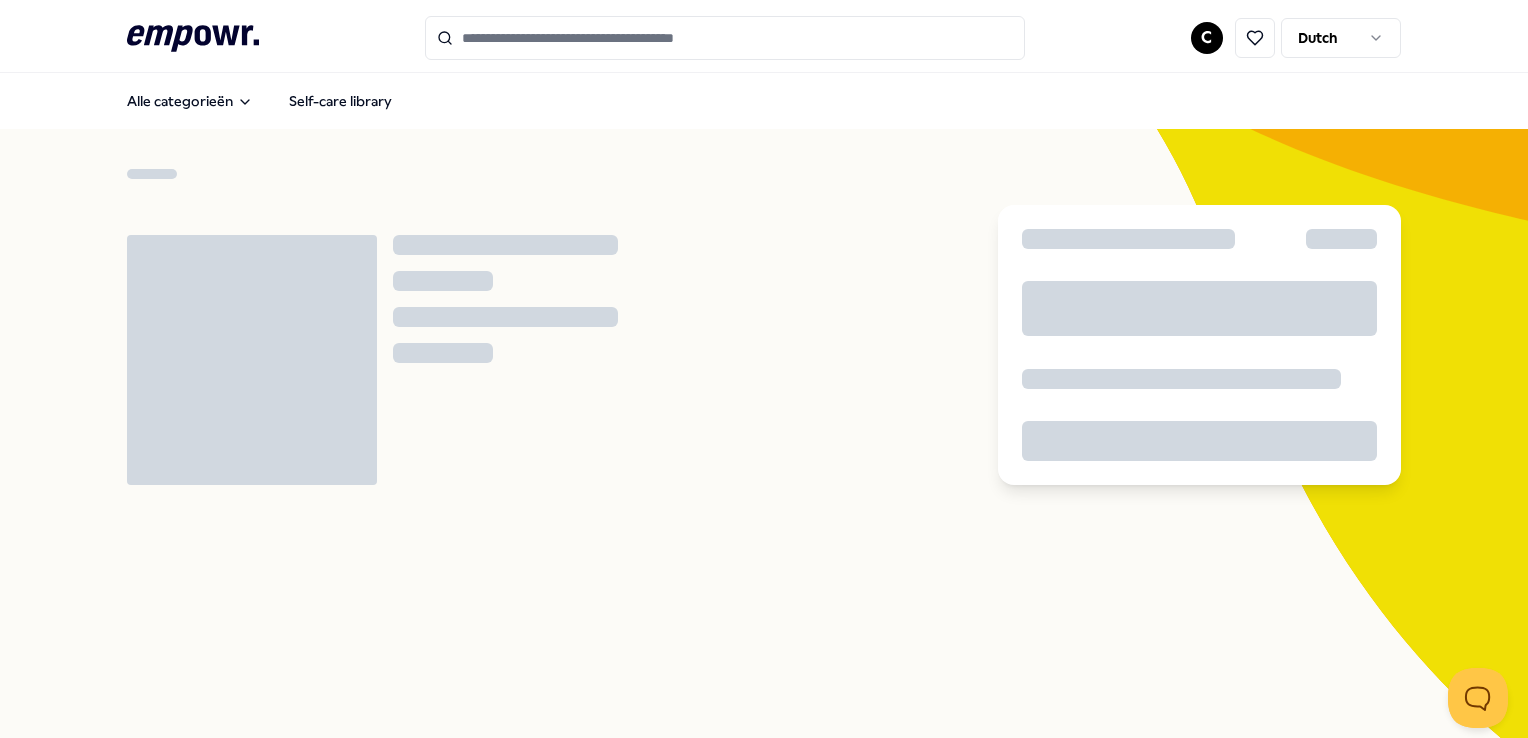 scroll, scrollTop: 0, scrollLeft: 0, axis: both 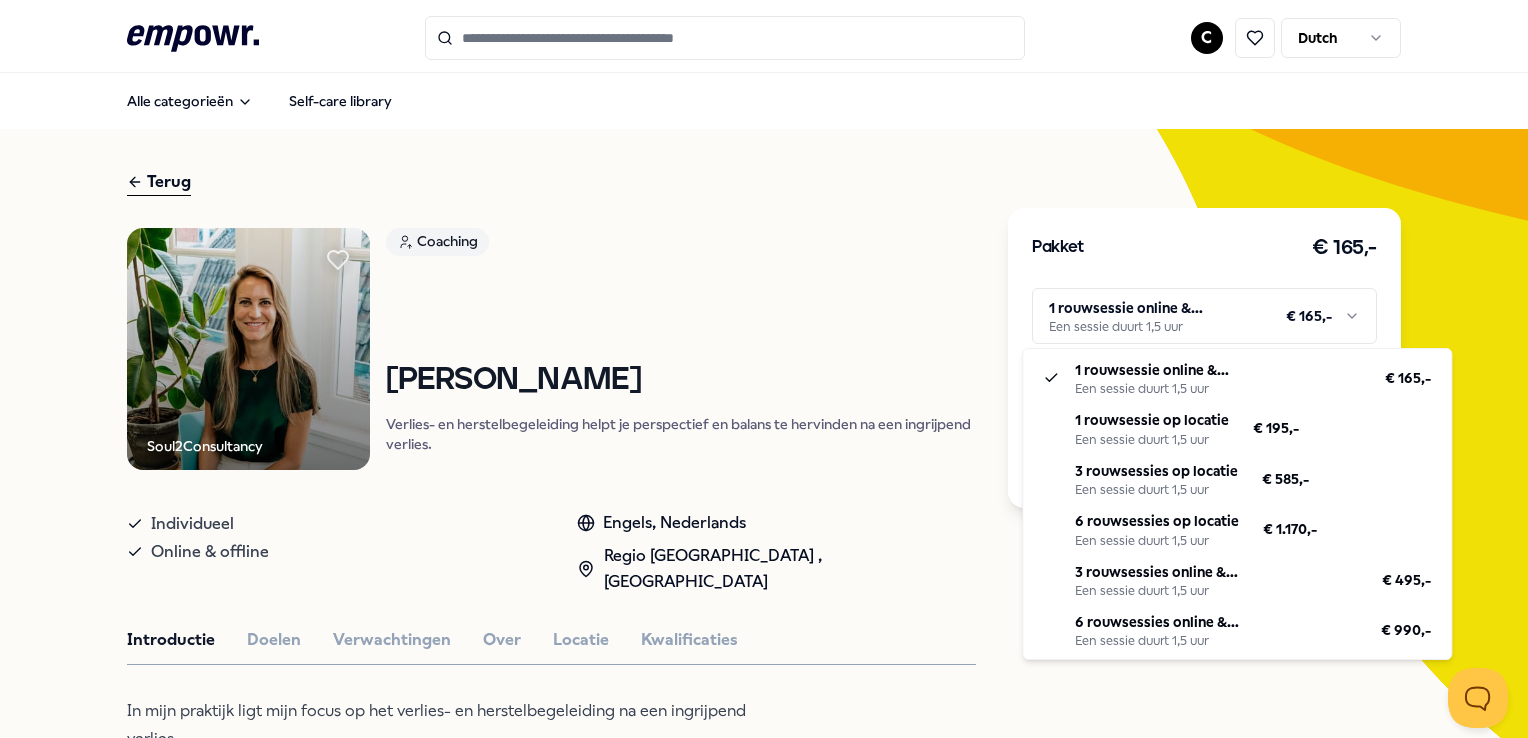 click on ".empowr-logo_svg__cls-1{fill:#03032f} C Dutch Alle categorieën   Self-care library Terug Soul2Consultancy Coaching [PERSON_NAME] Verlies- en herstelbegeleiding helpt je perspectief en balans te hervinden na een ingrijpend verlies. Individueel Online & offline Engels, [GEOGRAPHIC_DATA] , [GEOGRAPHIC_DATA]  Introductie Doelen Verwachtingen Over Locatie Kwalificaties In mijn praktijk ligt mijn focus op het verlies- en herstelbegeleiding na een ingrijpend verlies. Iedereen komt in het leven op een punt dat je uit balans raakt; door verlies van een dierbare, verlies een relatie, gezondheid, relatie, werk of vertrouwen in het leven. Zo’n verlies zet je wereld op z’n kop en je denkt: “Hoe kom ik hier ooit weer uit?’ Verlies- en rouwbegeleiding helpt je in het omarmen van je verlies, het verlies dat zoveel aandacht nodig heeft.  Samen vinden wij een nieuwe stip op de horizon: Perspectief na een heftig rouwproces. Aanbevolen Coaching Regio  [GEOGRAPHIC_DATA]    + 1 Grenzen stellen [PERSON_NAME][GEOGRAPHIC_DATA] Vanaf" at bounding box center [764, 369] 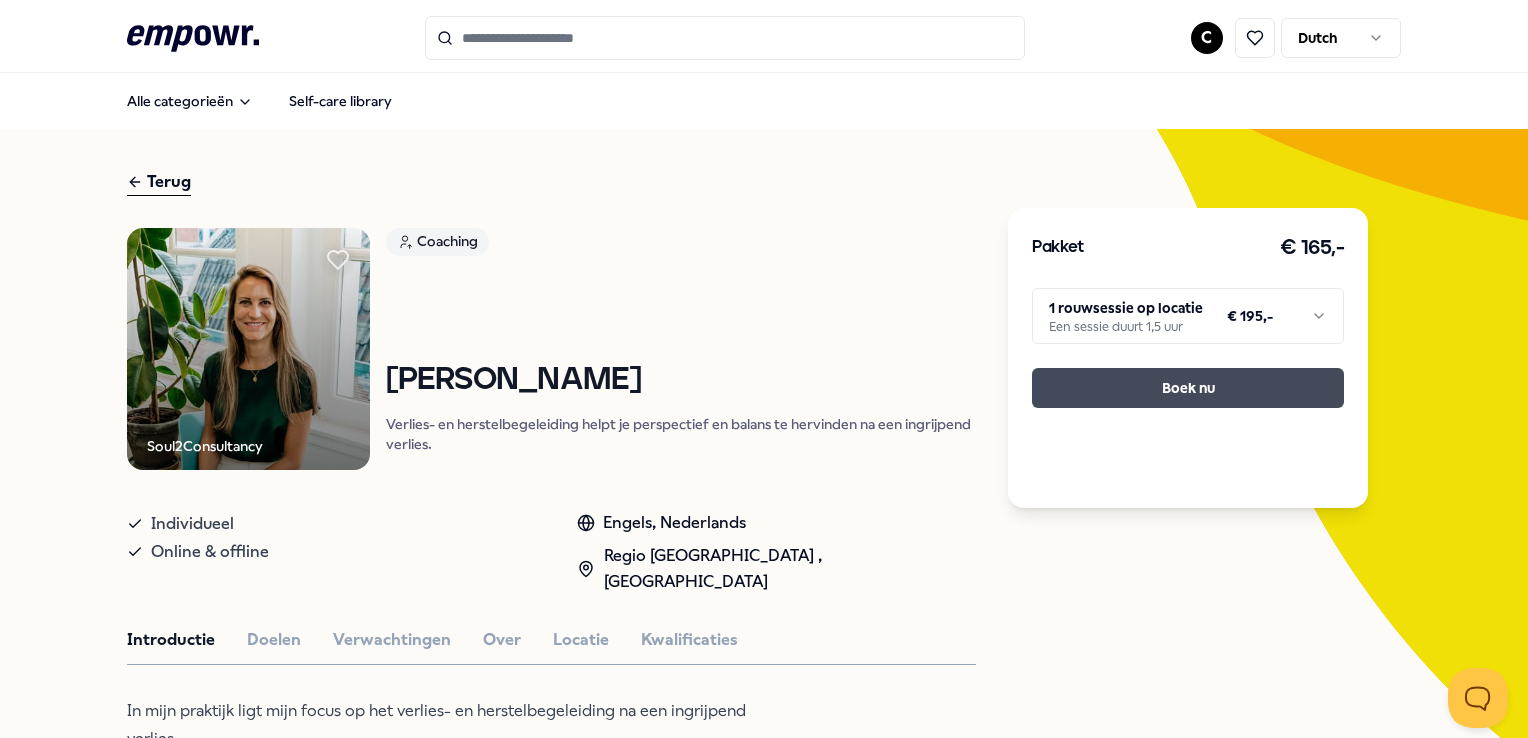 click on "Boek nu" at bounding box center [1188, 388] 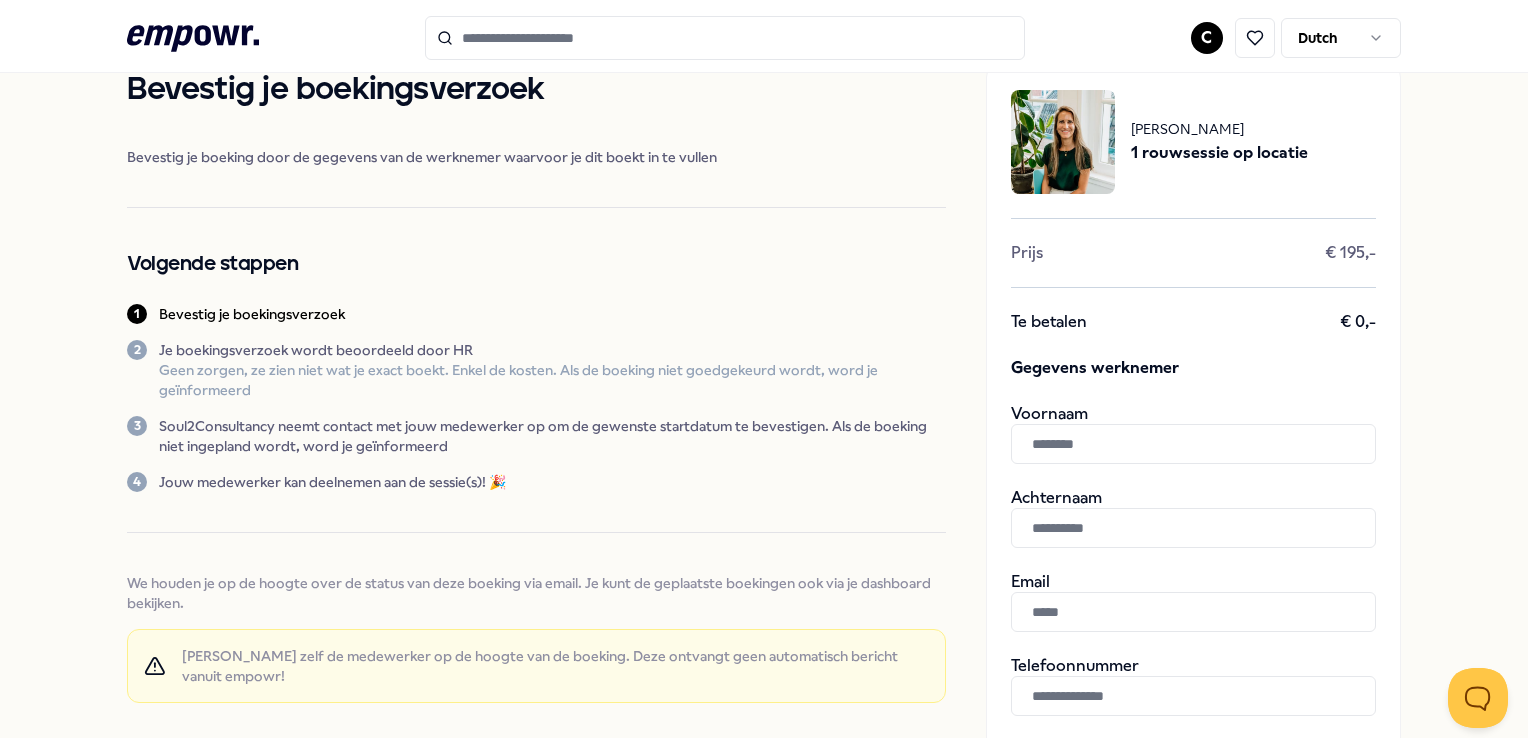 scroll, scrollTop: 200, scrollLeft: 0, axis: vertical 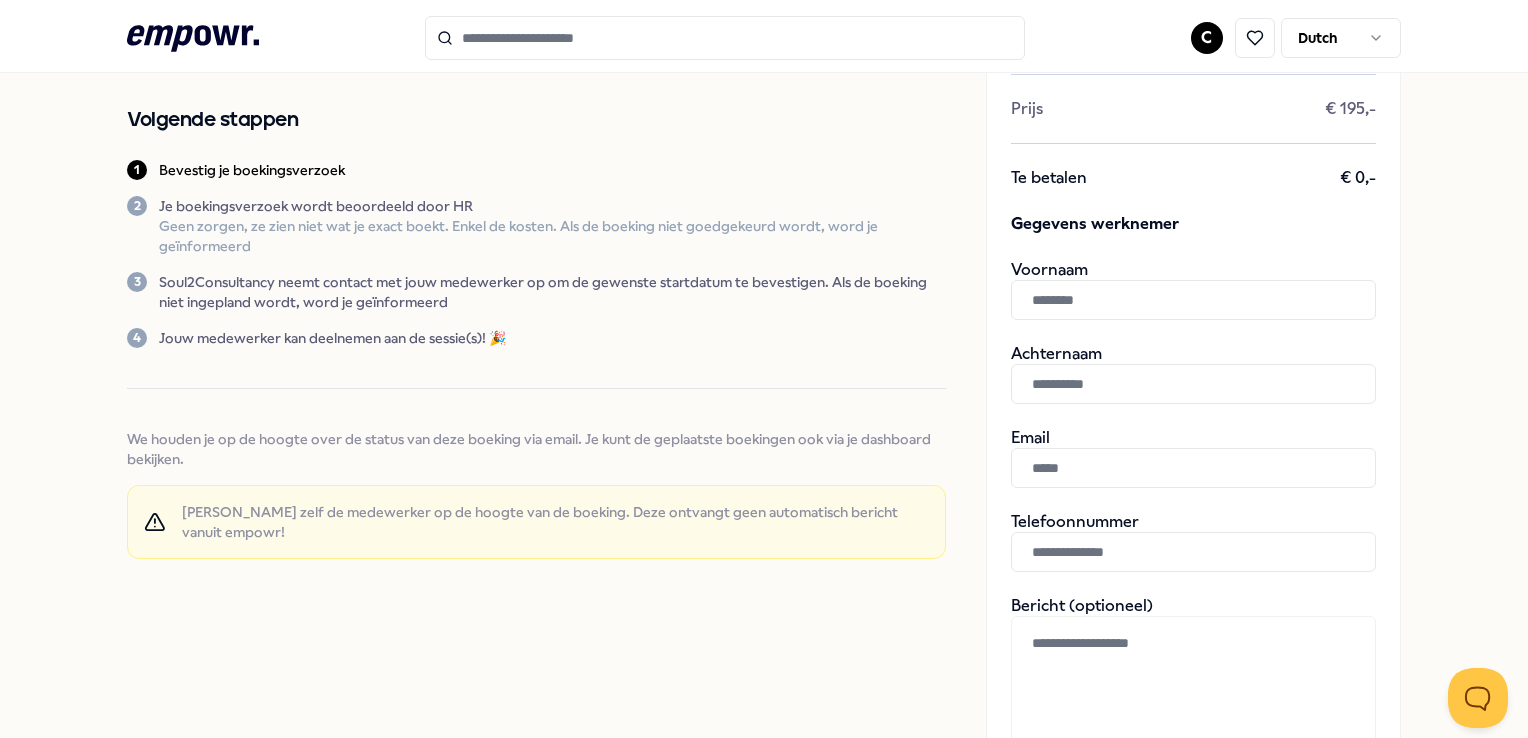 click at bounding box center [1193, 300] 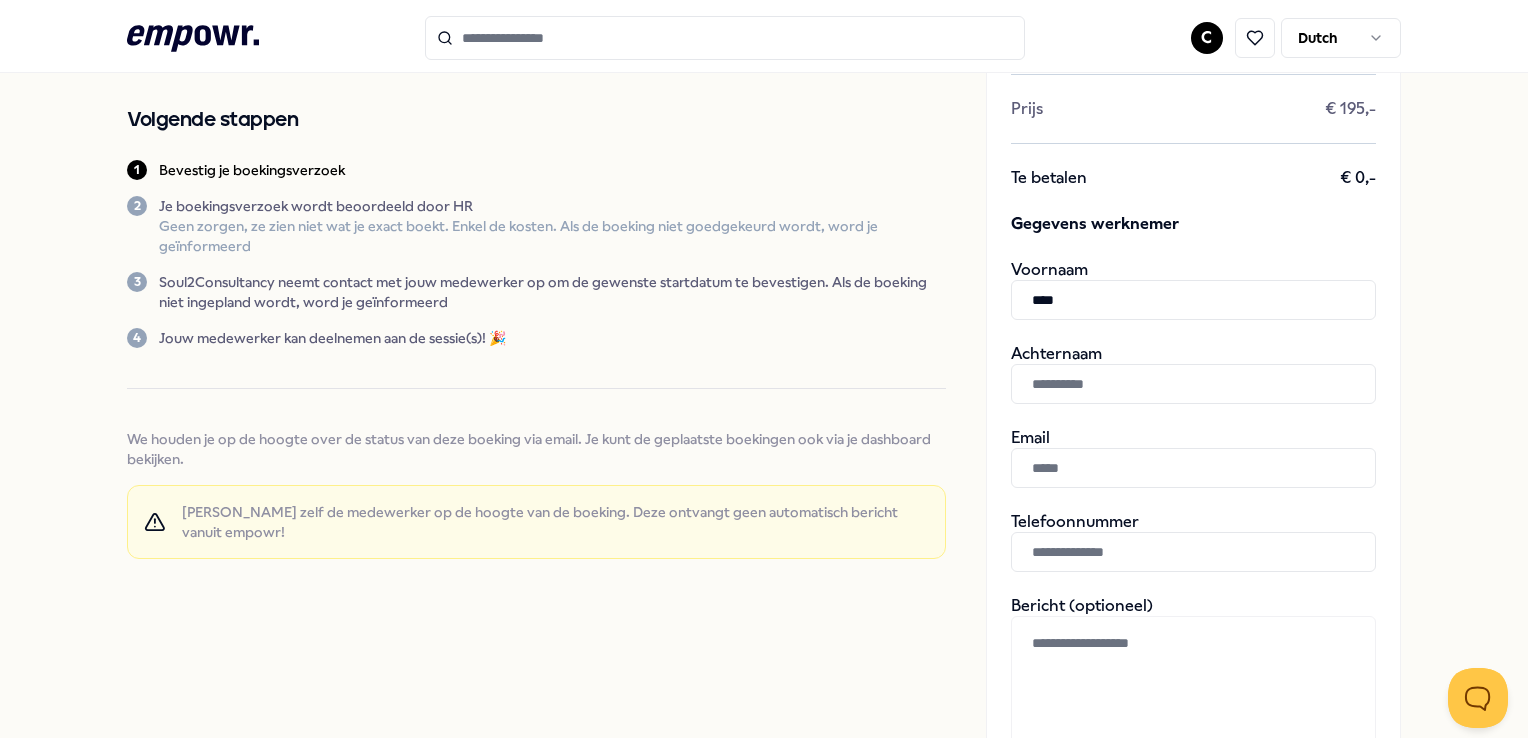 type on "****" 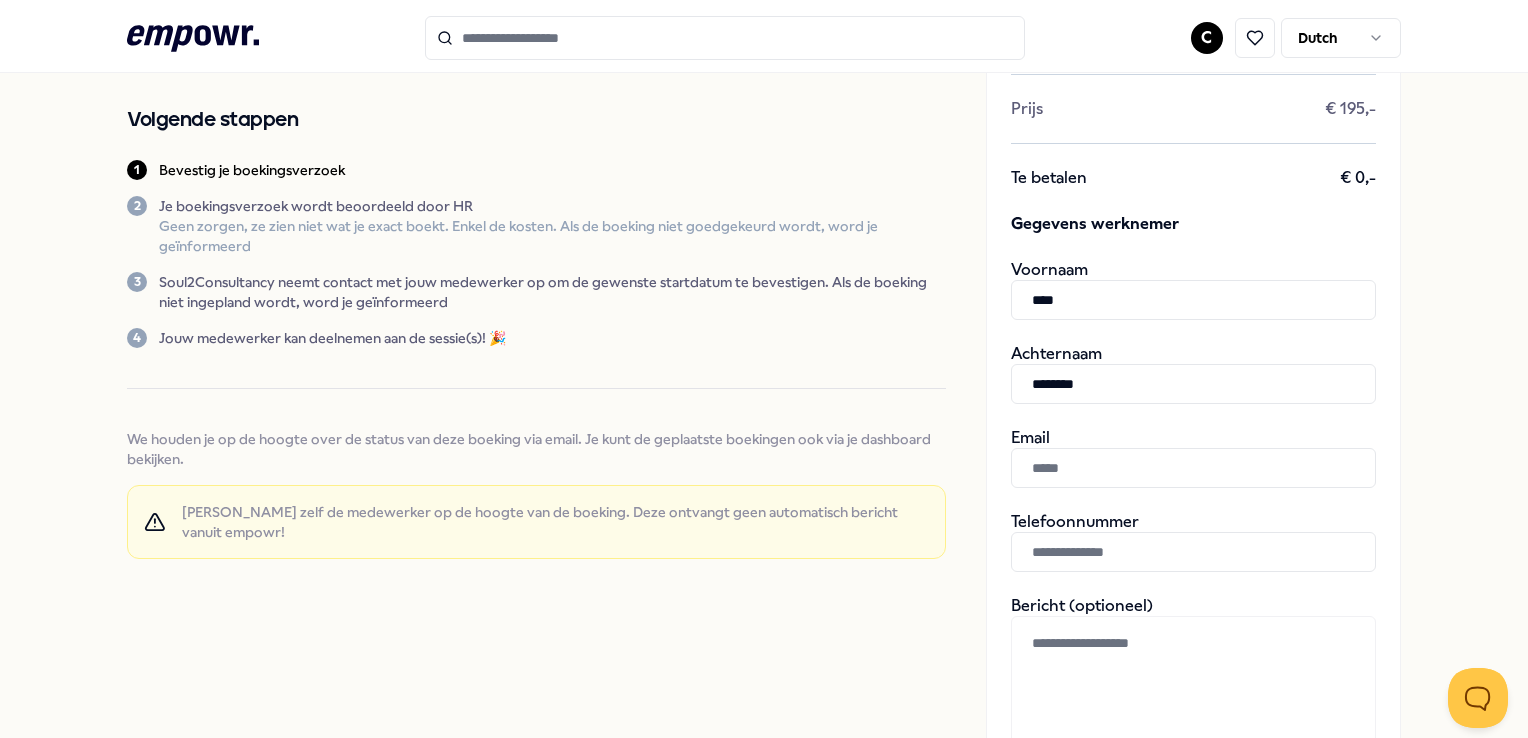 type on "********" 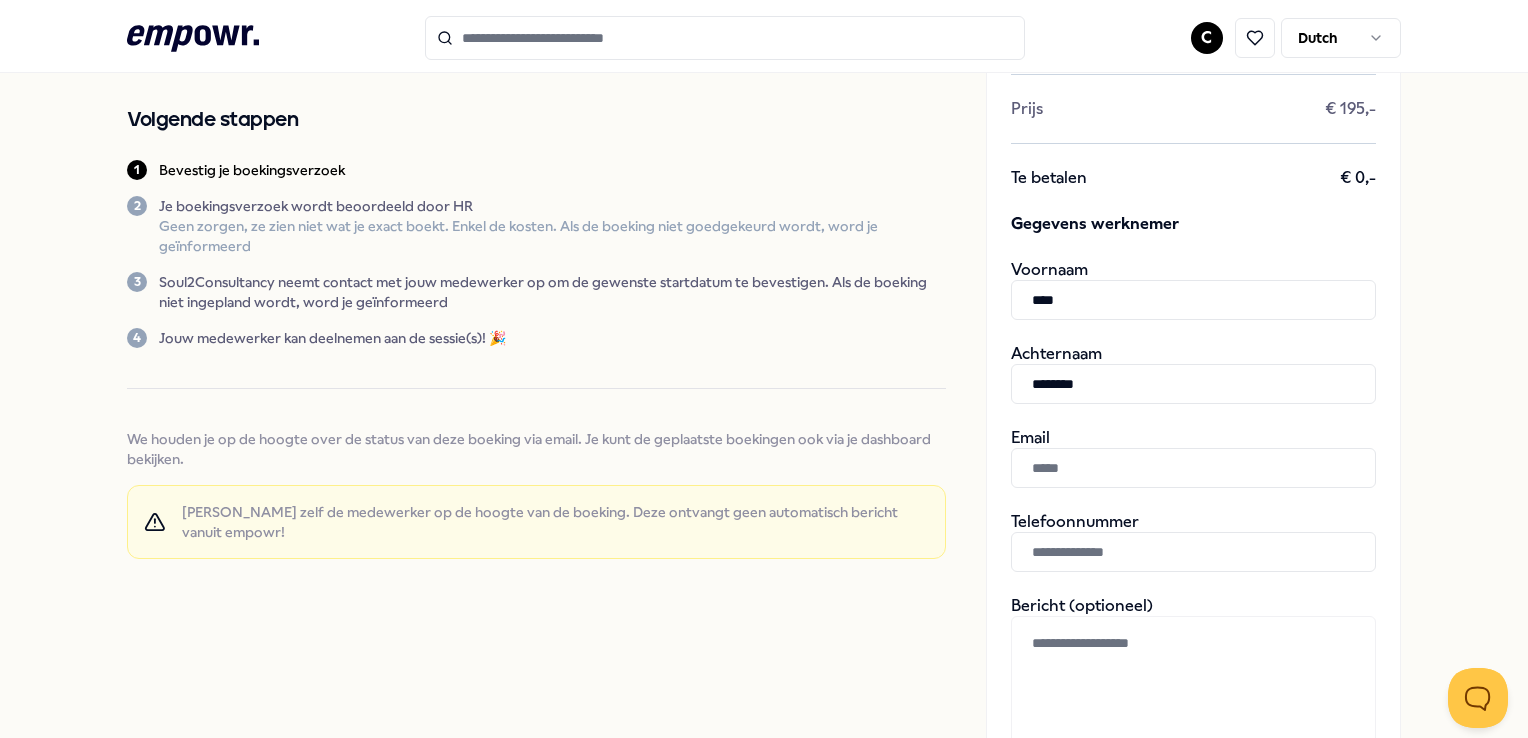drag, startPoint x: 1064, startPoint y: 475, endPoint x: 1063, endPoint y: 486, distance: 11.045361 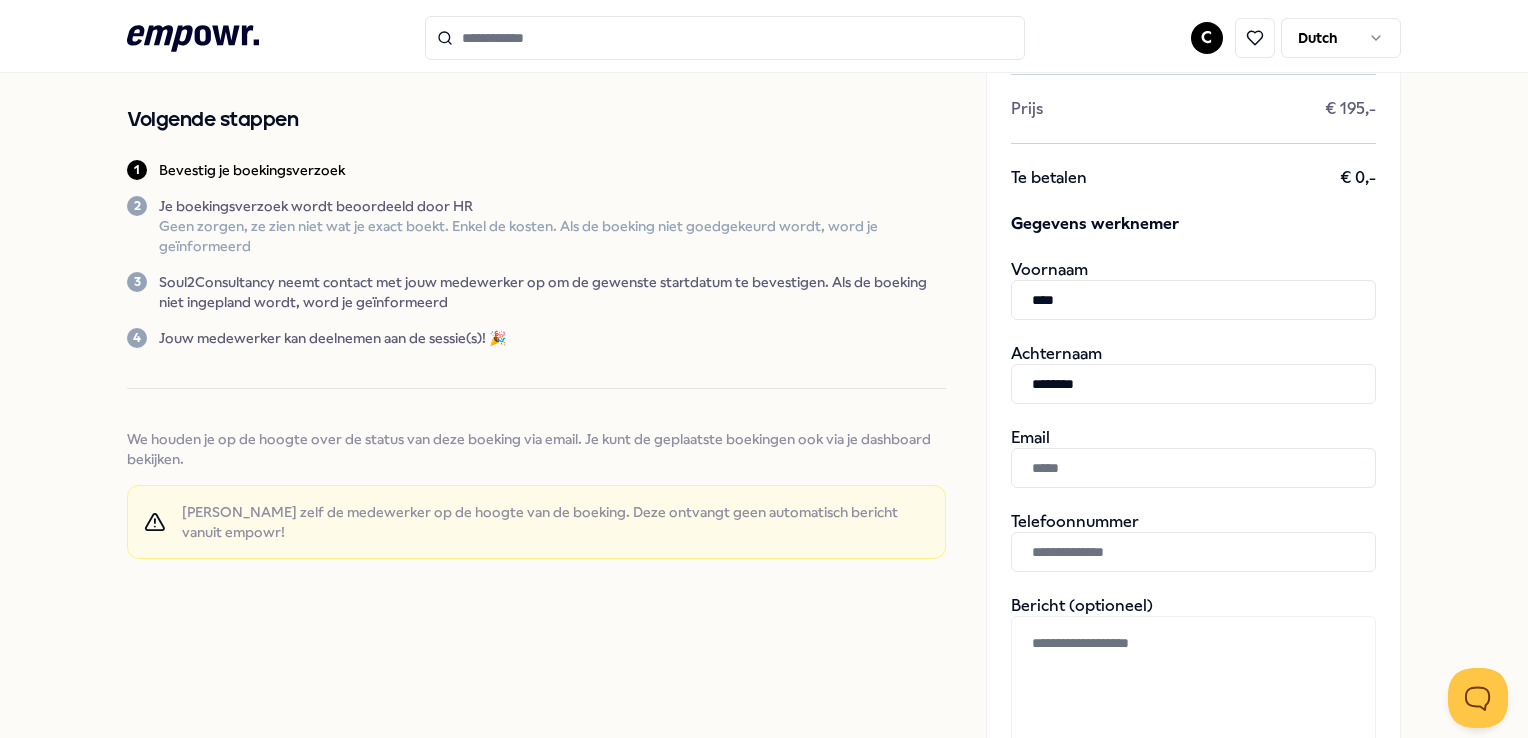scroll, scrollTop: 0, scrollLeft: 0, axis: both 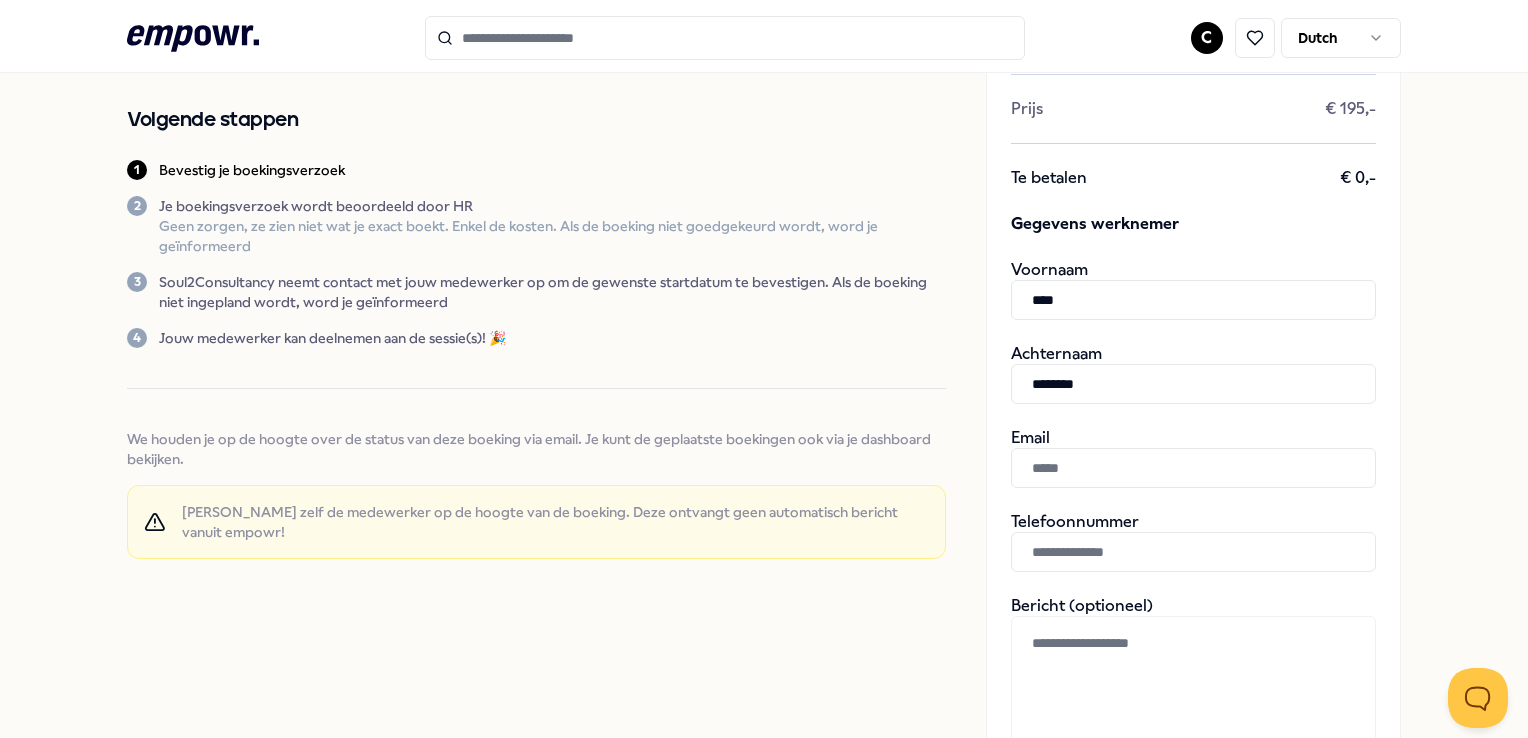 click at bounding box center (1193, 552) 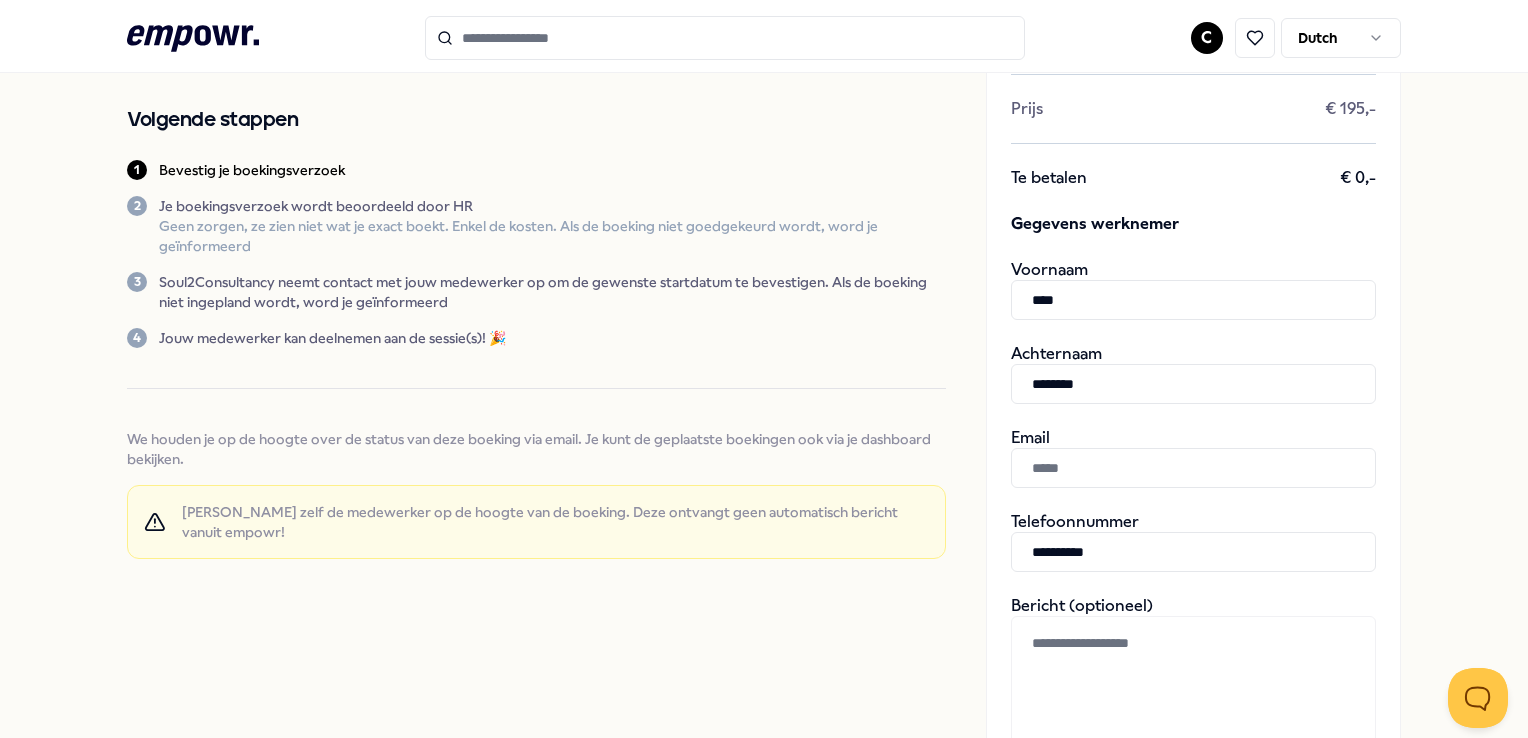 type on "**********" 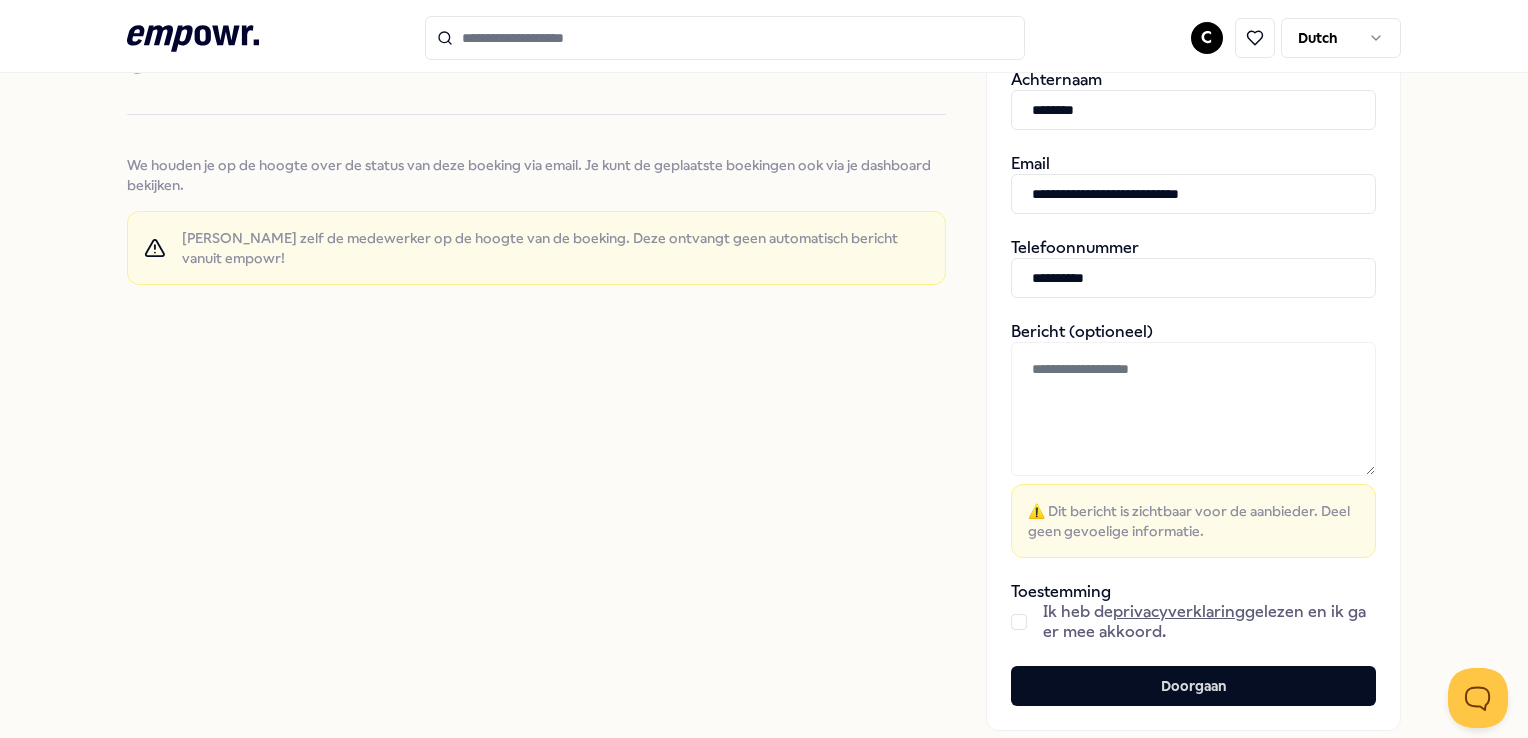 scroll, scrollTop: 500, scrollLeft: 0, axis: vertical 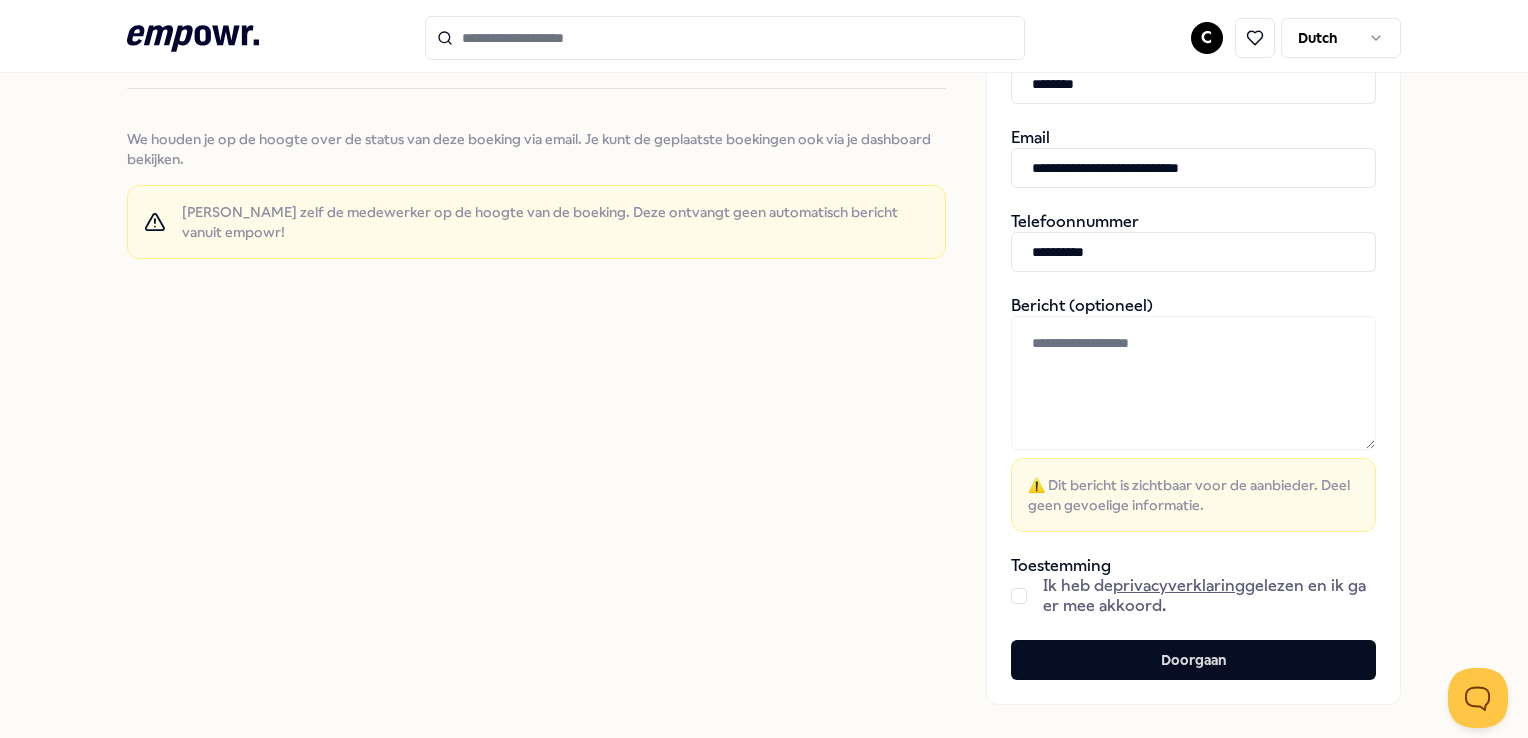type on "**********" 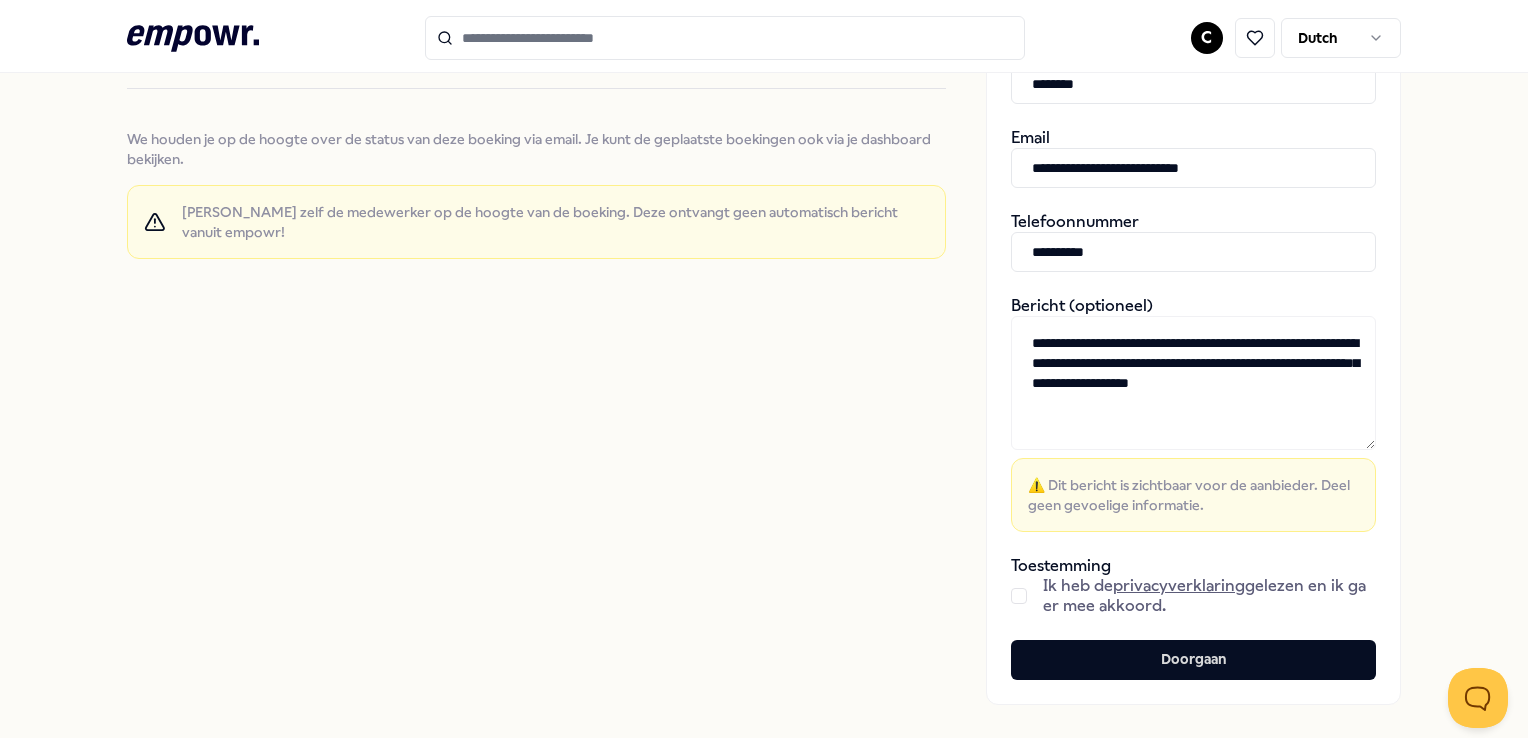 type on "**********" 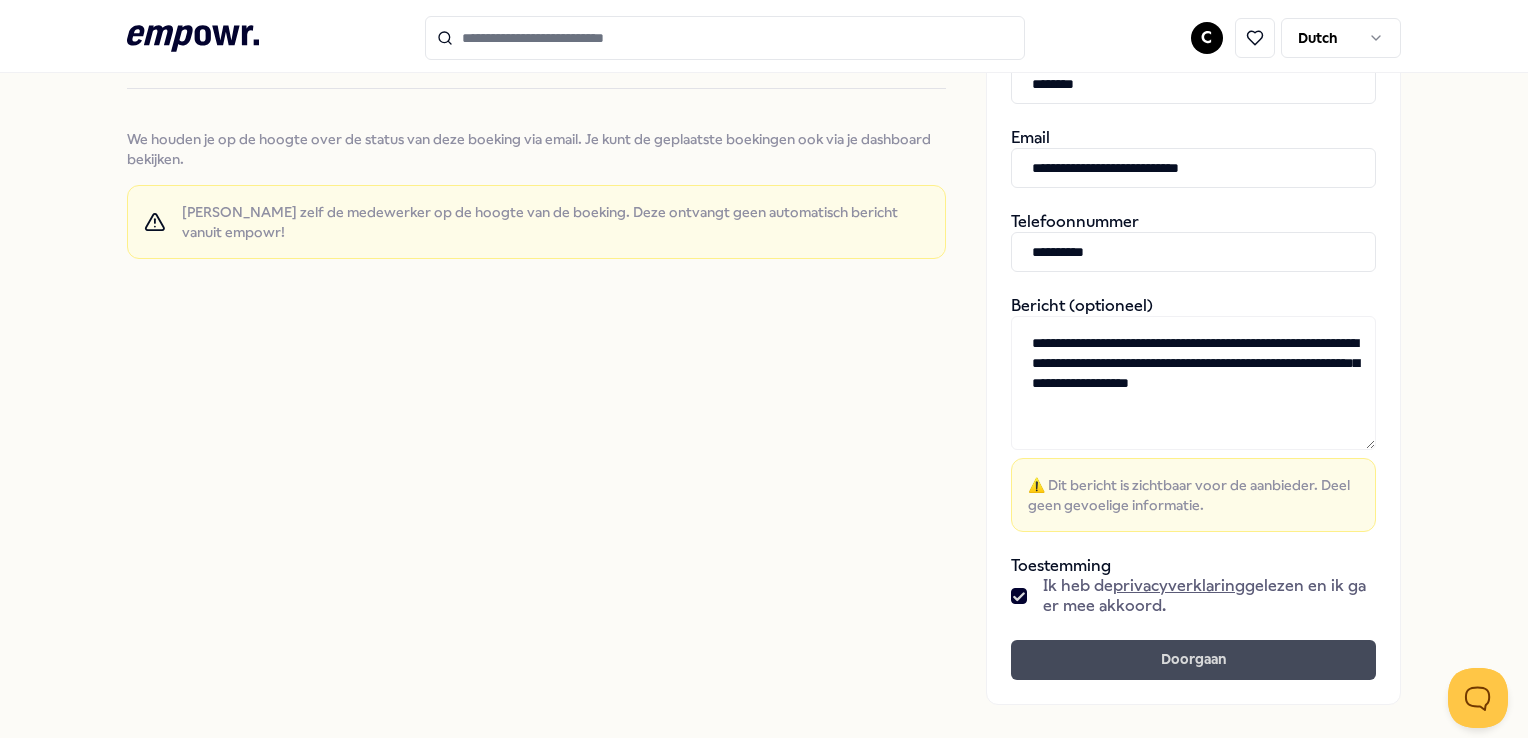 click on "Doorgaan" at bounding box center (1193, 660) 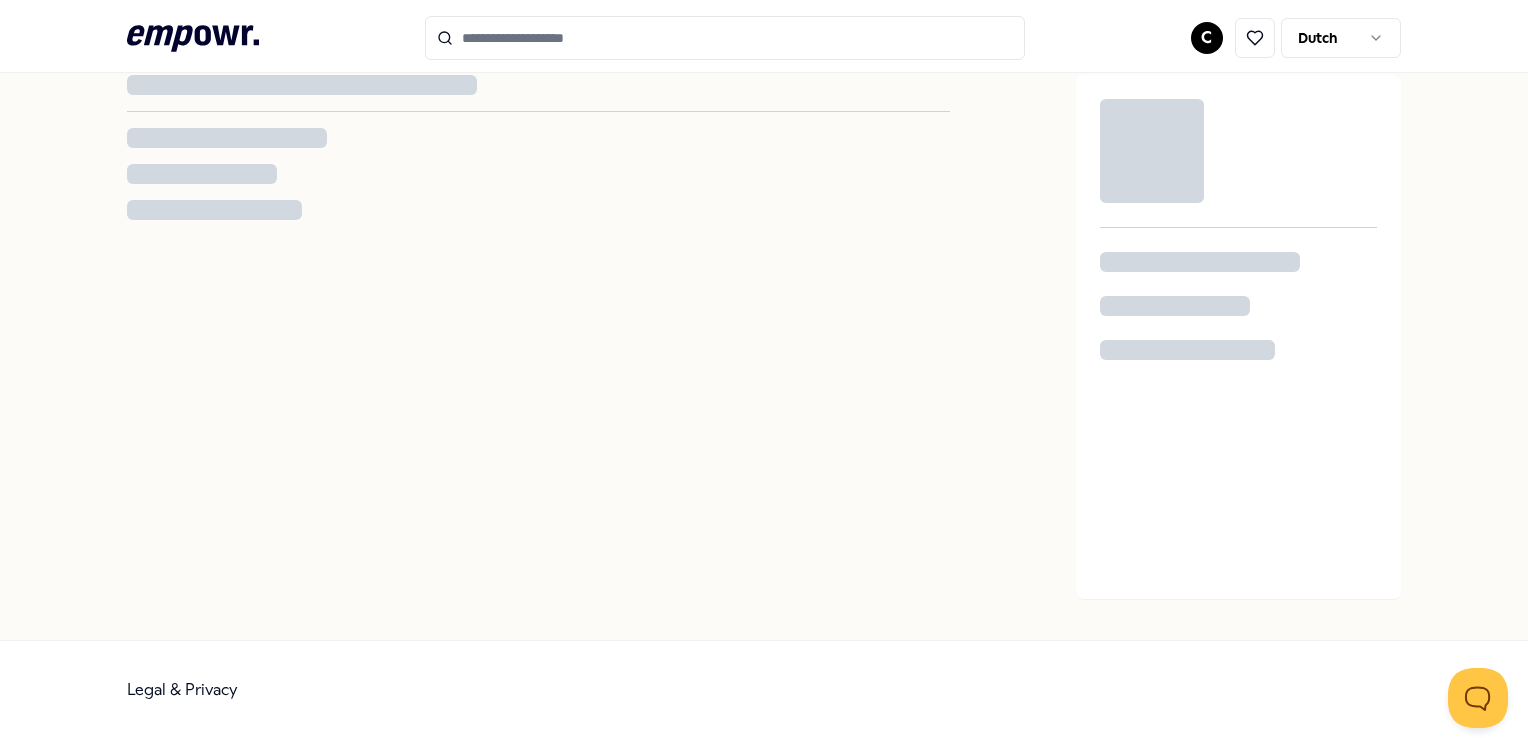 scroll, scrollTop: 0, scrollLeft: 0, axis: both 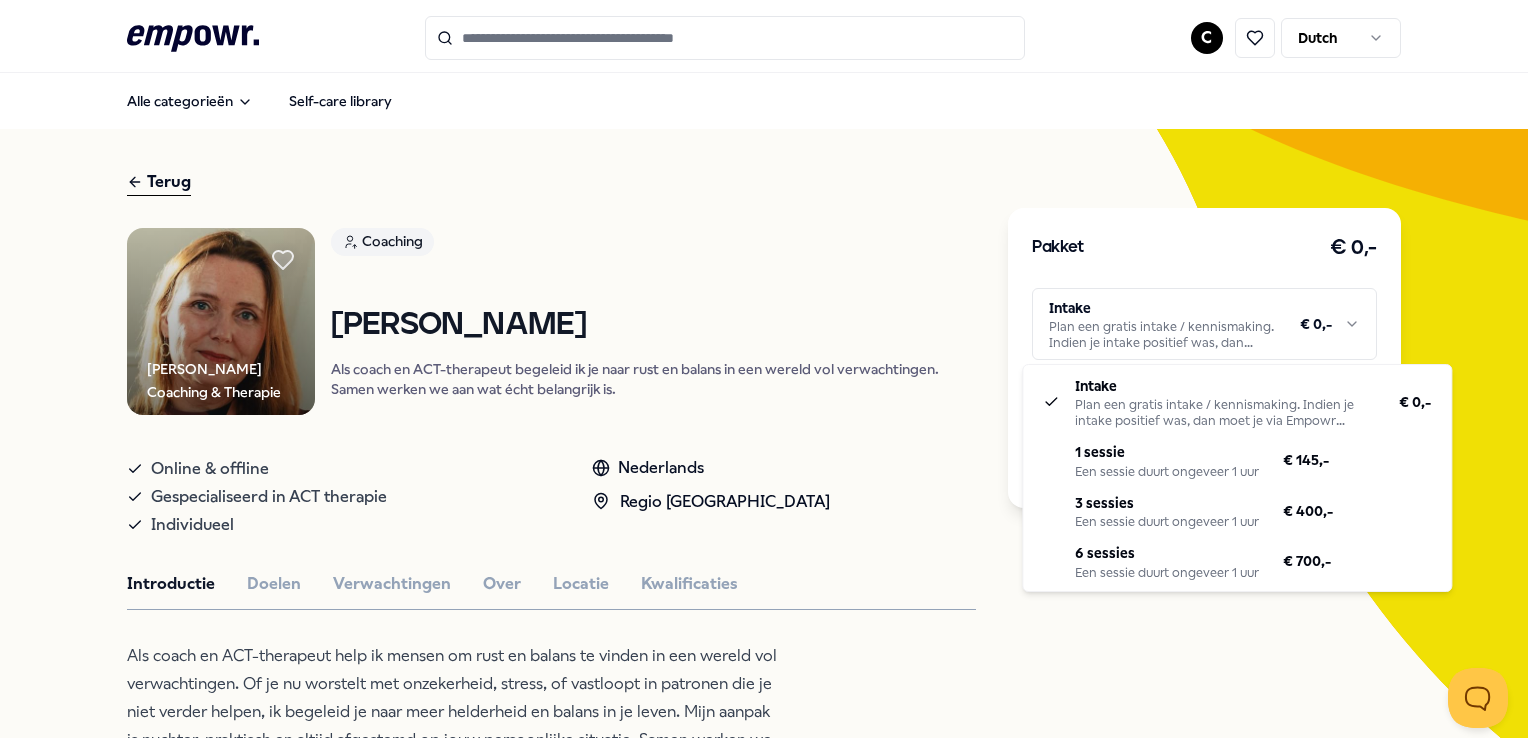 click on ".empowr-logo_svg__cls-1{fill:#03032f} C Dutch Alle categorieën   Self-care library [PERSON_NAME] Coaching & Therapie Coaching [PERSON_NAME] coach en ACT-therapeut begeleid ik je naar rust en balans in een wereld vol verwachtingen. Samen werken we aan wat écht belangrijk is. Online & offline Gespecialiseerd in ACT therapie Individueel Nederlands Regio Oost NL  Introductie Doelen Verwachtingen Over Locatie Kwalificaties Als coach en ACT-therapeut help ik mensen om rust en balans te vinden in een wereld vol verwachtingen. Of je nu worstelt met onzekerheid, stress, of vastloopt in patronen die je niet verder helpen, ik begeleid je naar meer helderheid en balans in je leven. Mijn aanpak is nuchter, praktisch en altijd afgestemd op jouw persoonlijke situatie. Samen werken we aan wat écht belangrijk is voor jou, zodat je keuzes kunt maken die goed voelen en bij je passen. Met jarenlange ervaring en een warme, open houding help ik je graag bij jouw persoonlijke groei. Beoordelingen Aanbevolen" at bounding box center (764, 369) 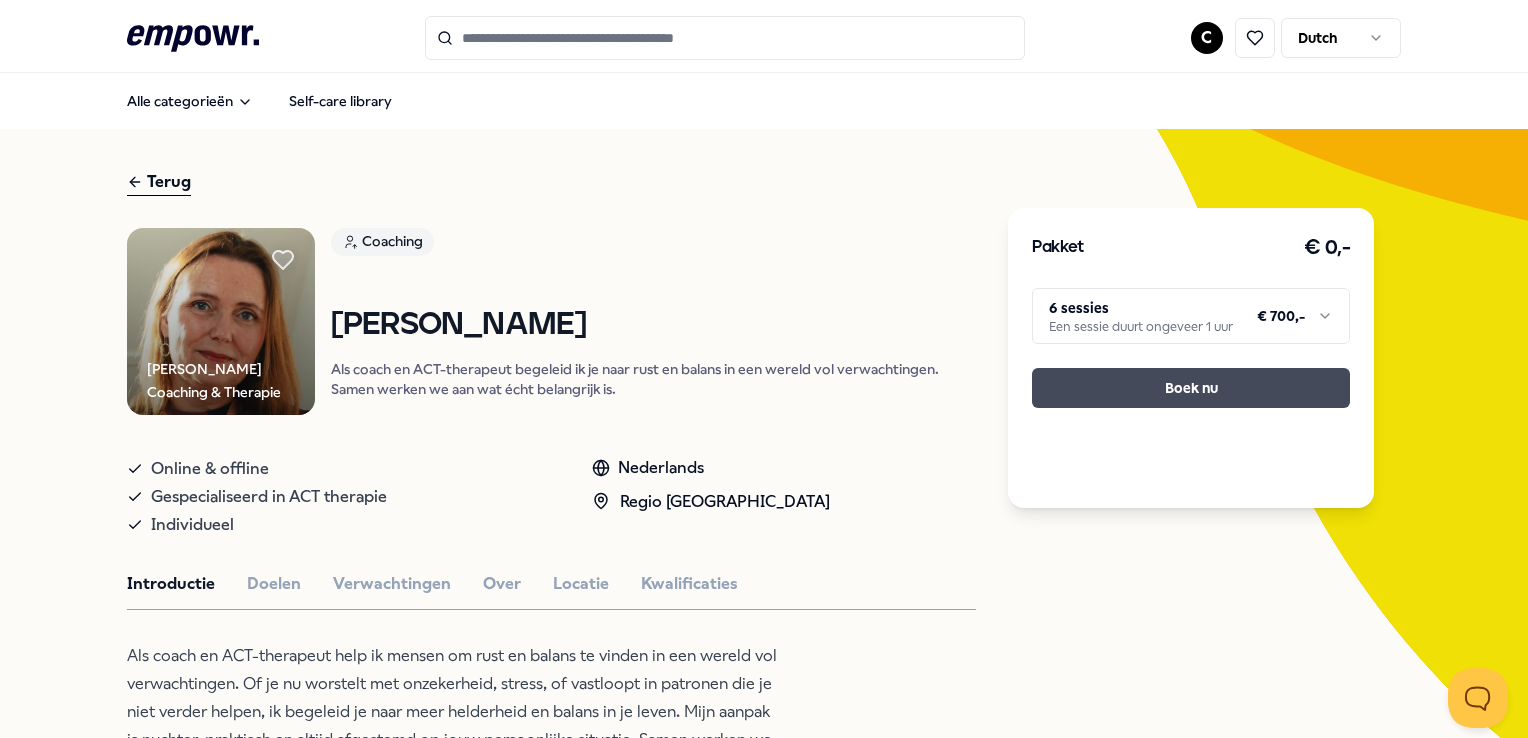 click on "Boek nu" at bounding box center [1191, 388] 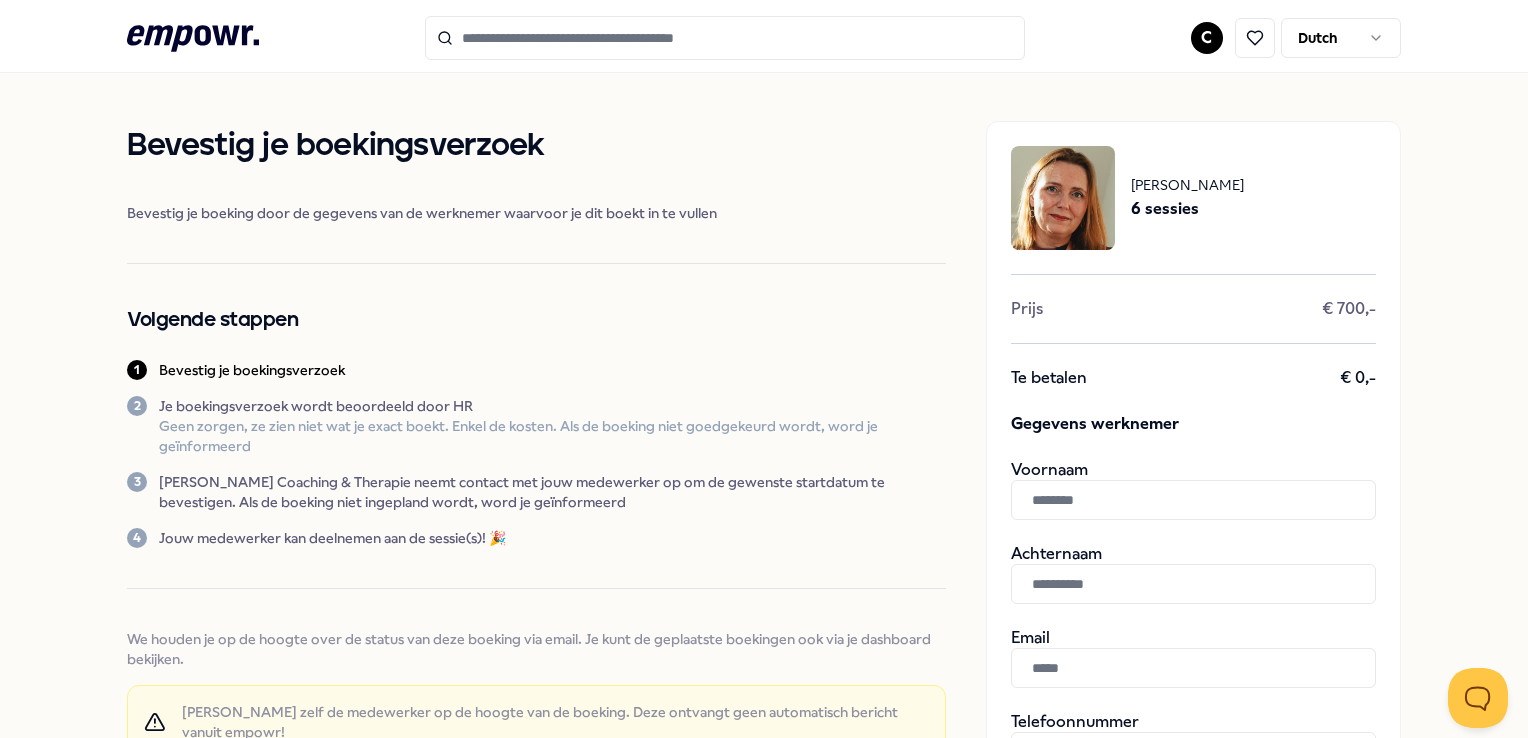 scroll, scrollTop: 200, scrollLeft: 0, axis: vertical 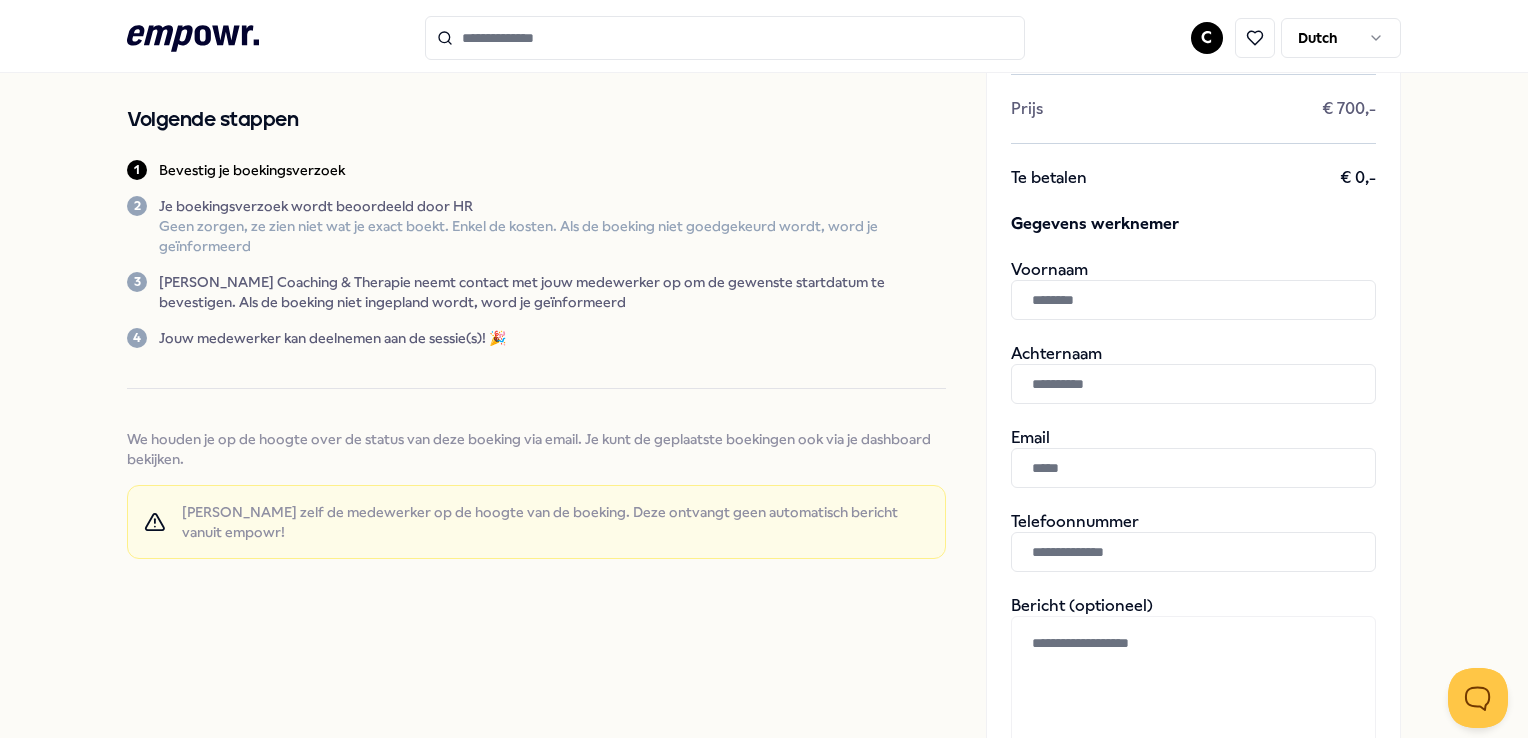 click at bounding box center (1193, 300) 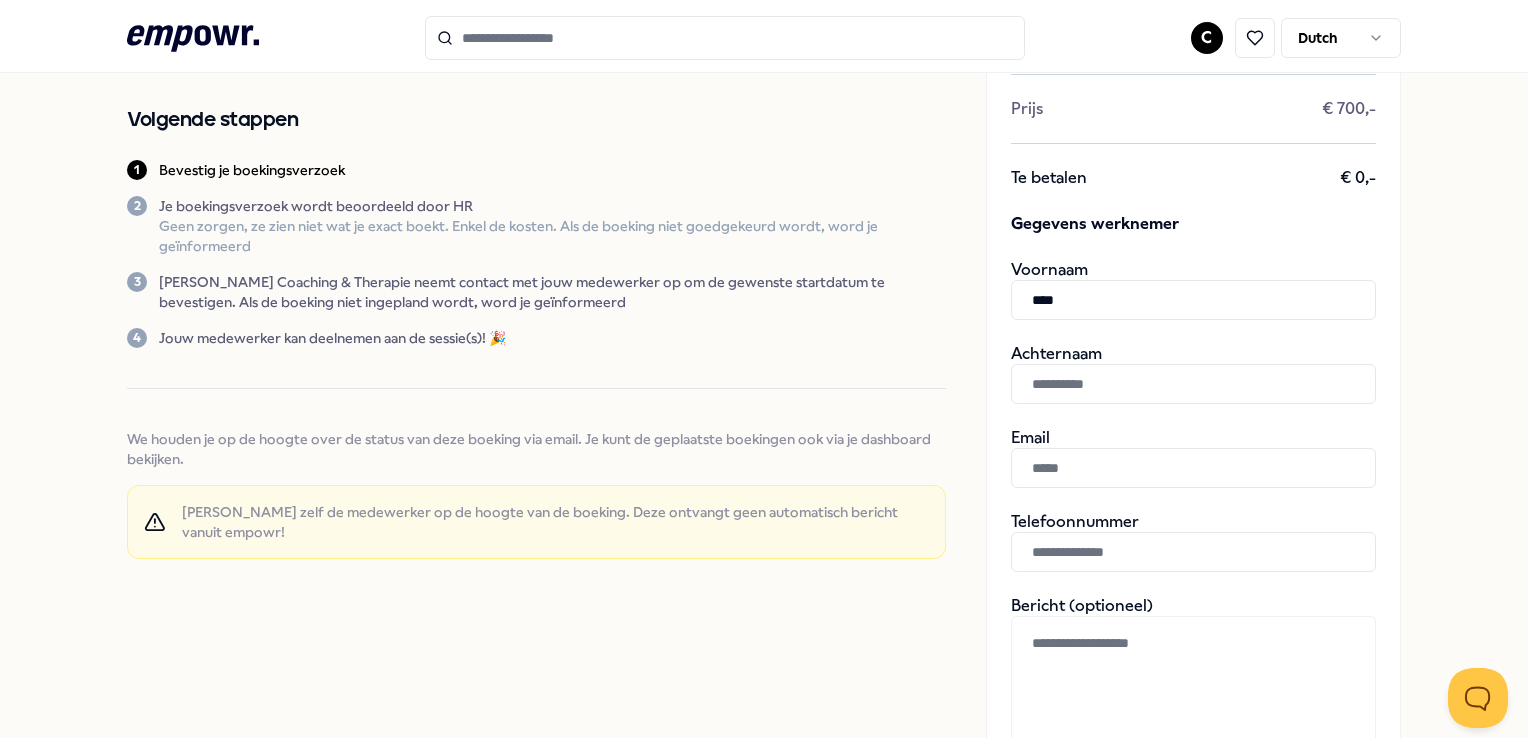 click on "****" at bounding box center (1193, 300) 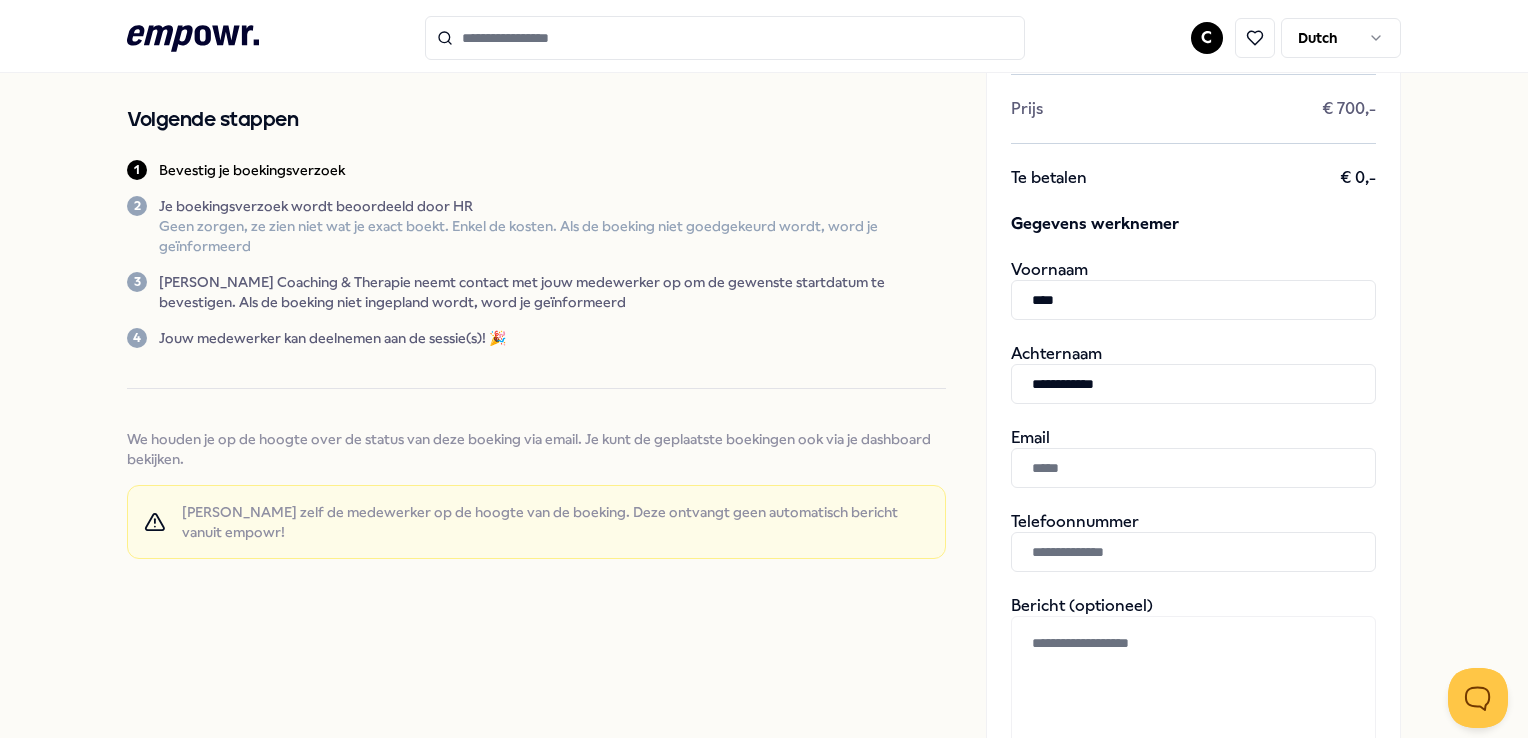 type on "**********" 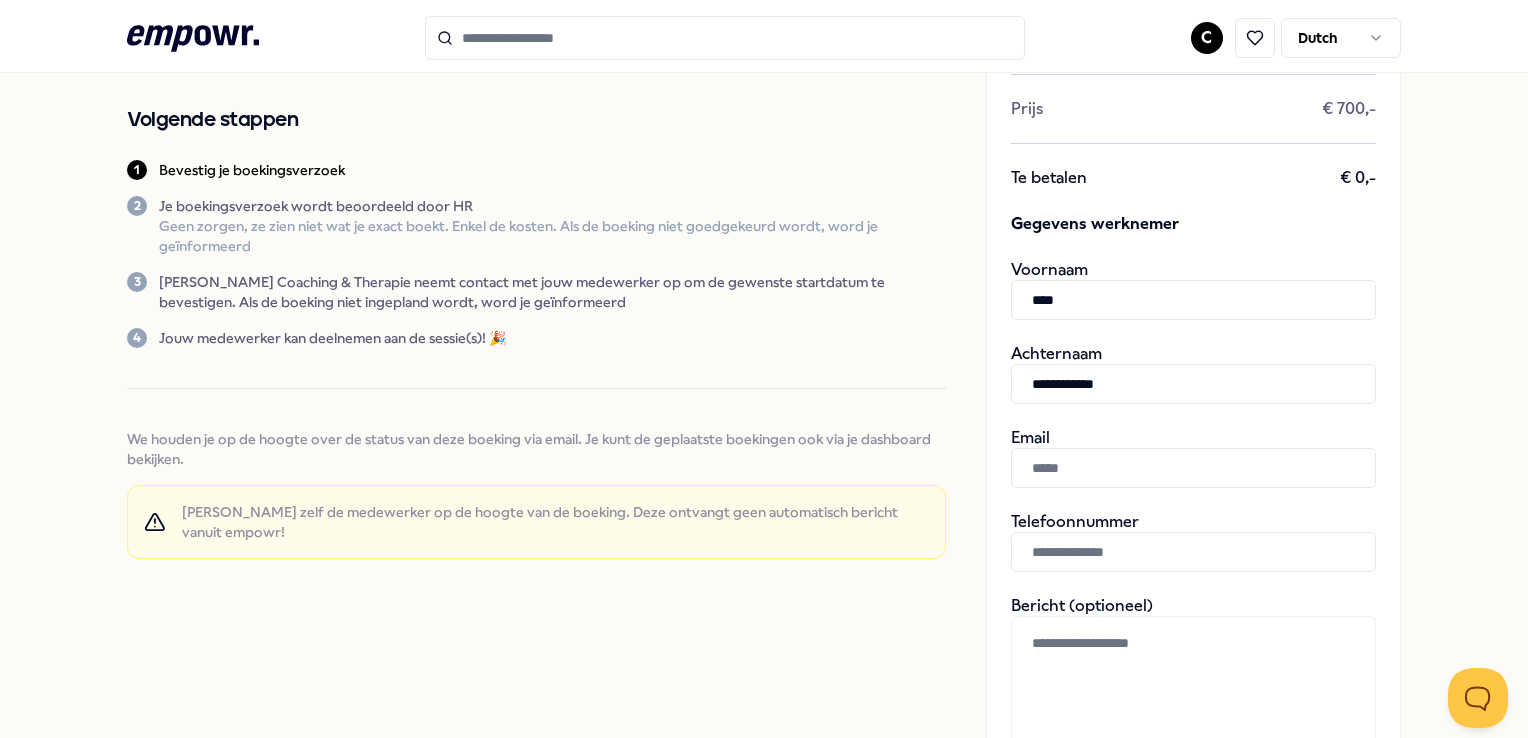click at bounding box center (1193, 468) 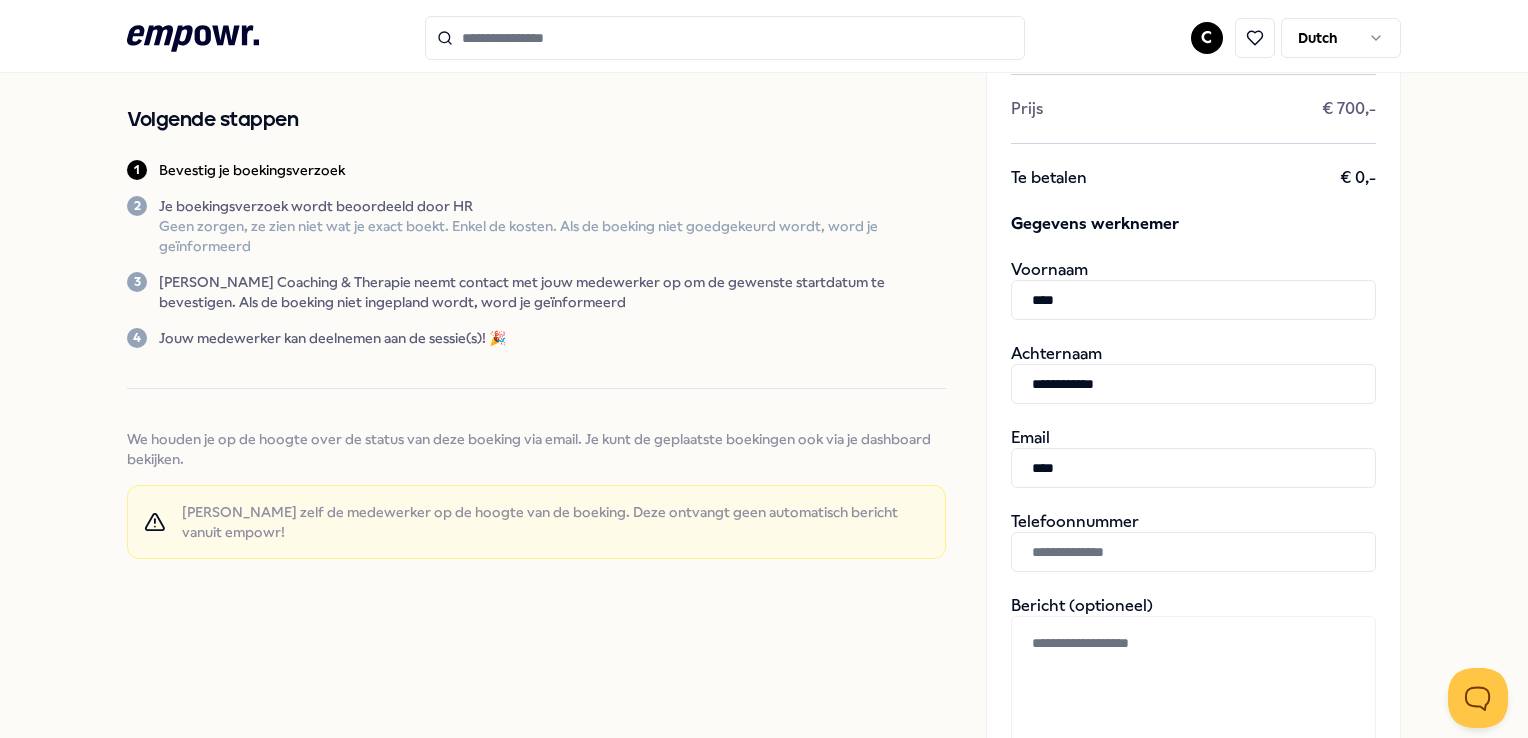 type on "**********" 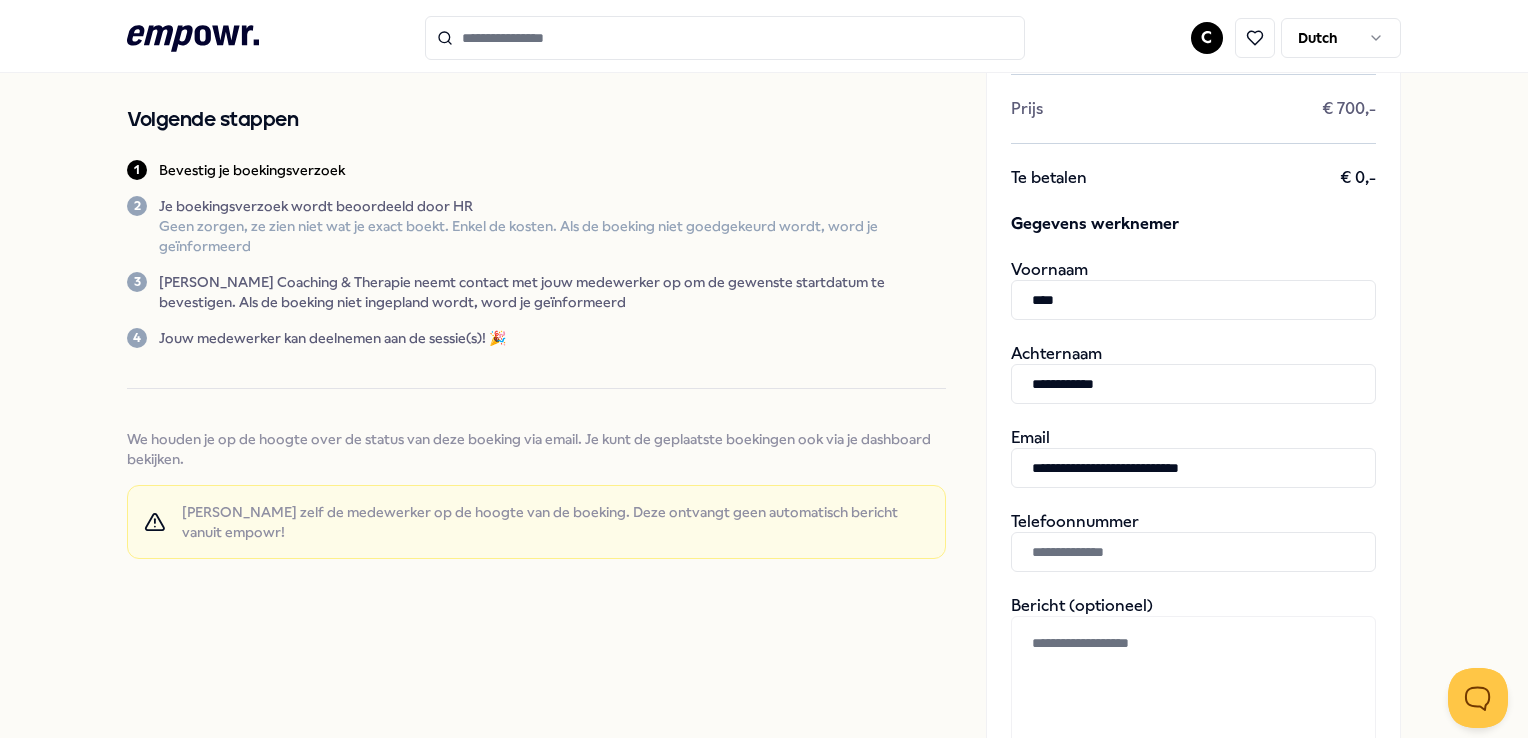 click at bounding box center (1193, 552) 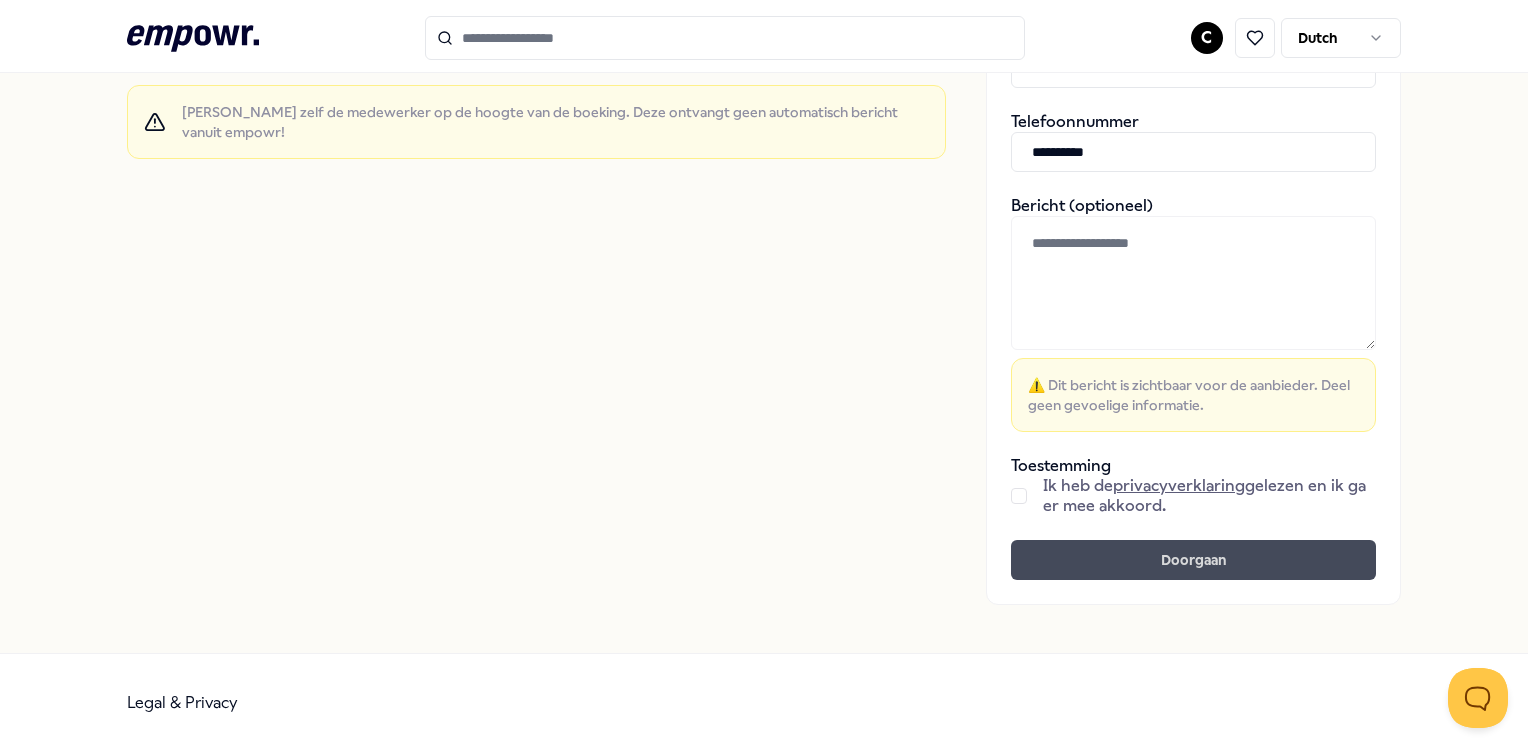 scroll, scrollTop: 612, scrollLeft: 0, axis: vertical 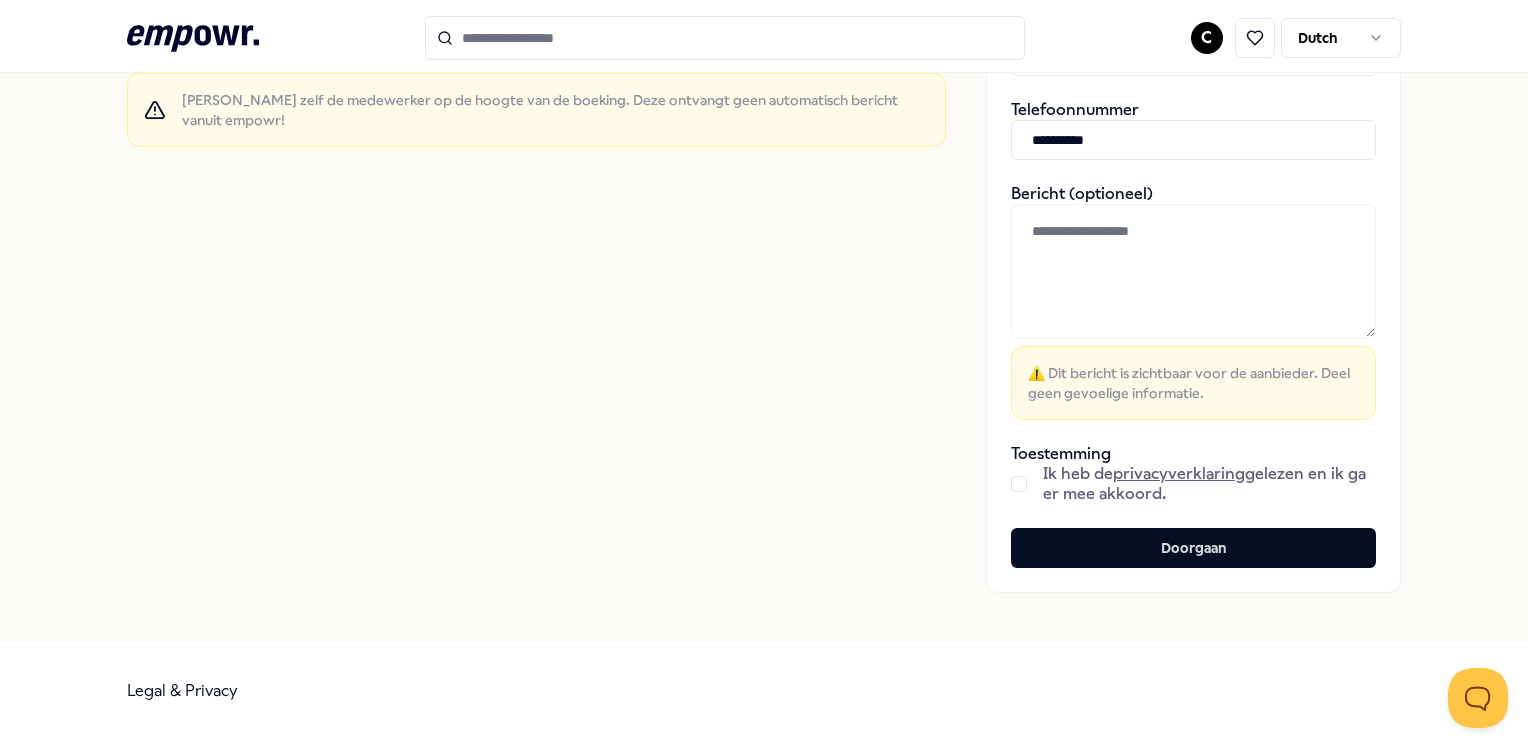type on "**********" 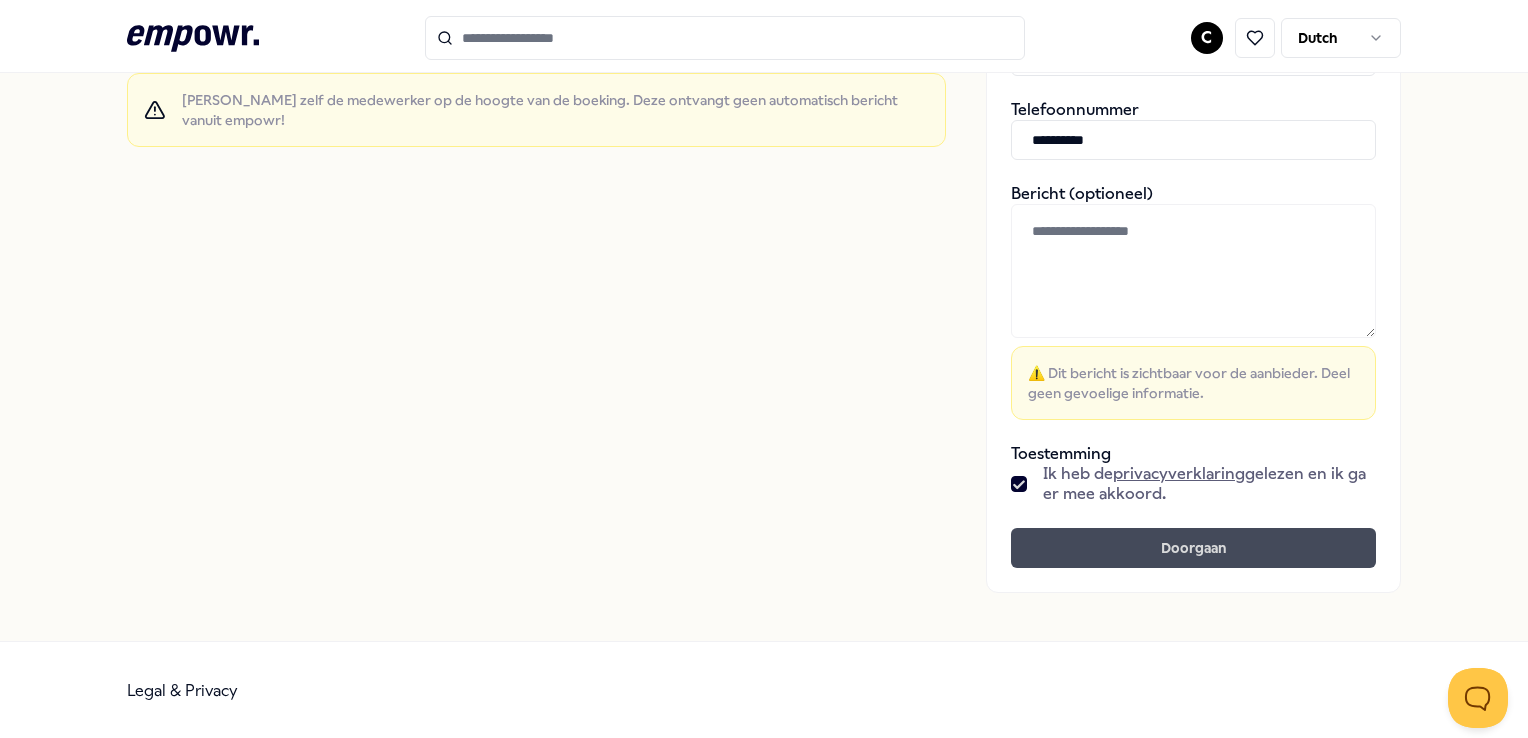 click on "Doorgaan" at bounding box center [1193, 548] 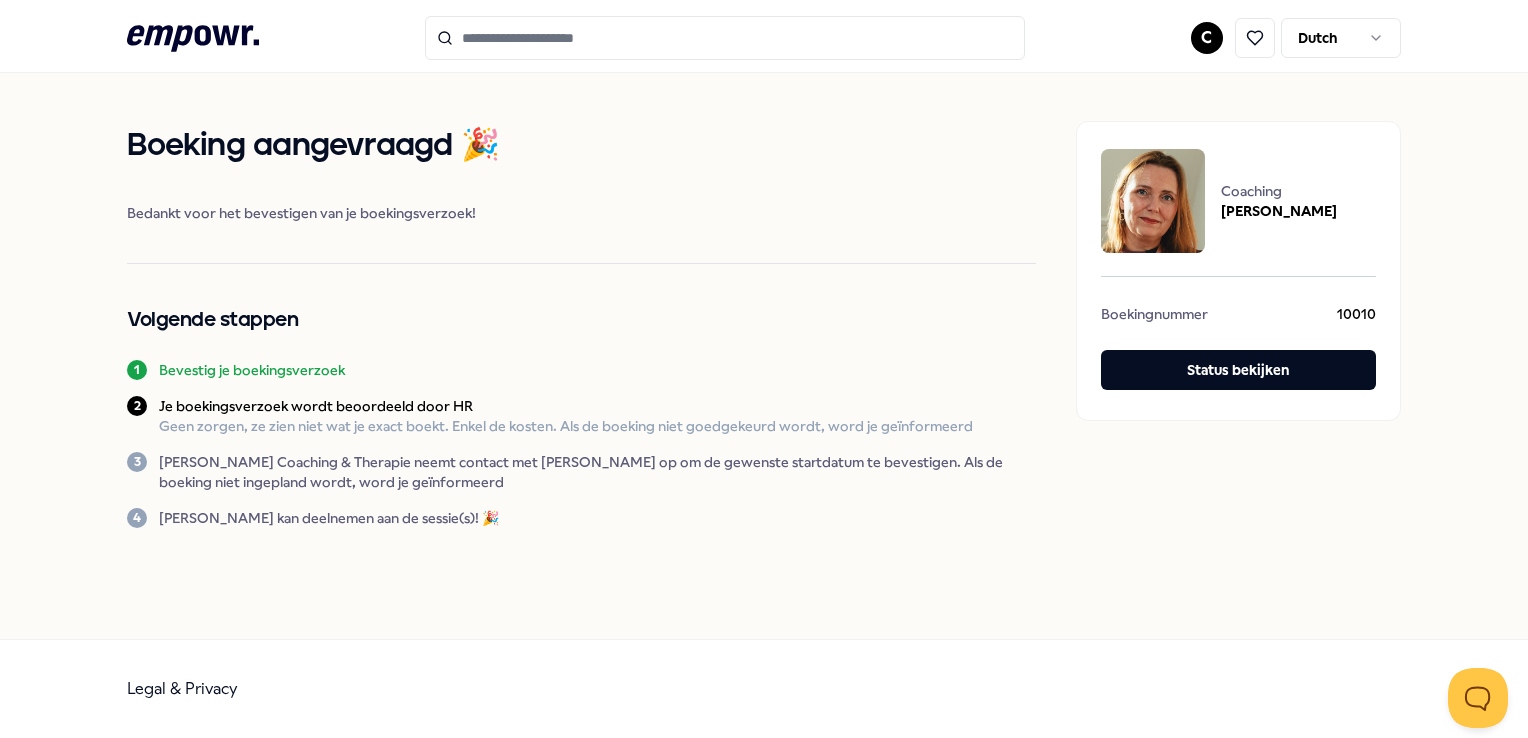 scroll, scrollTop: 0, scrollLeft: 0, axis: both 